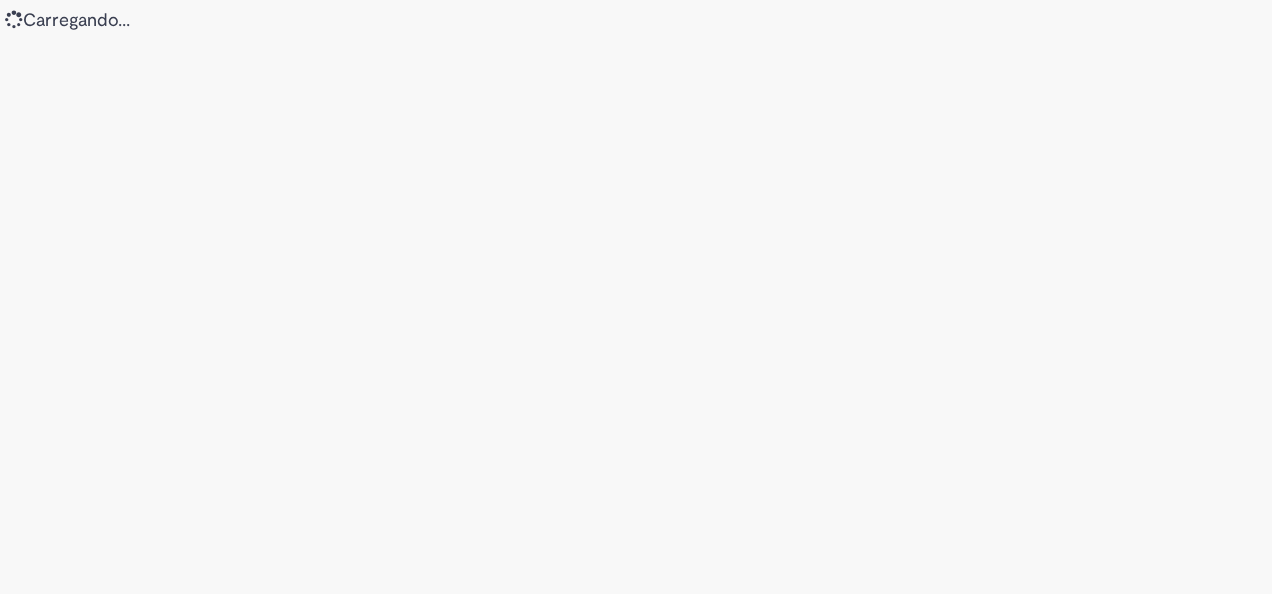 scroll, scrollTop: 0, scrollLeft: 0, axis: both 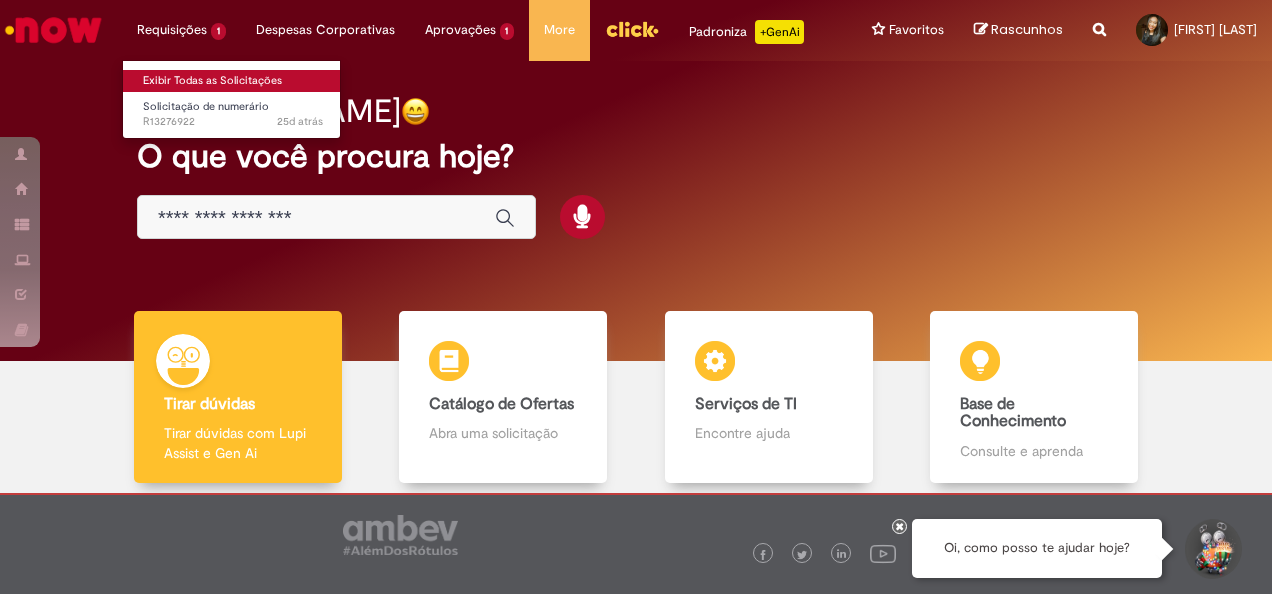 click on "Exibir Todas as Solicitações" at bounding box center [233, 81] 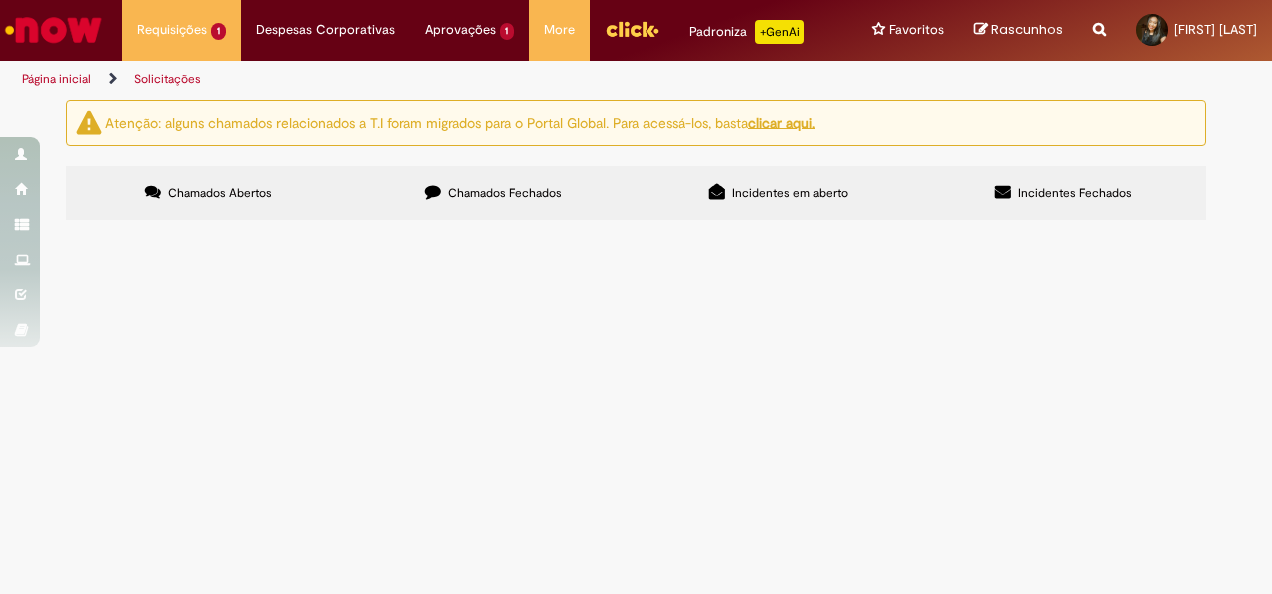 click at bounding box center (0, 0) 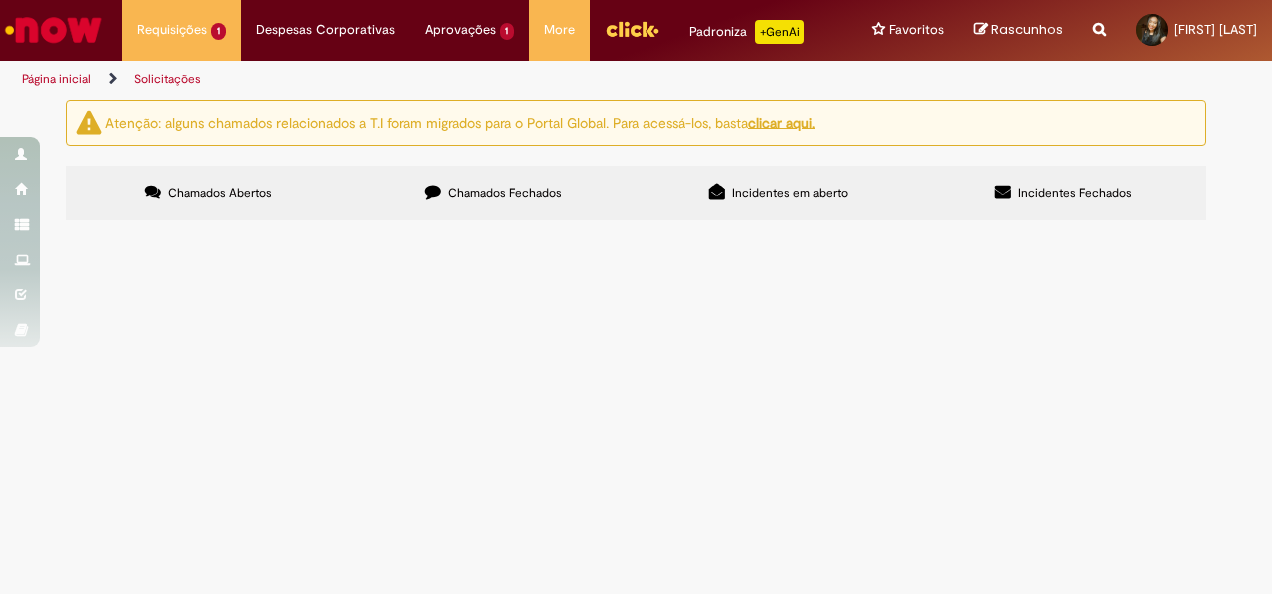 scroll, scrollTop: 0, scrollLeft: 0, axis: both 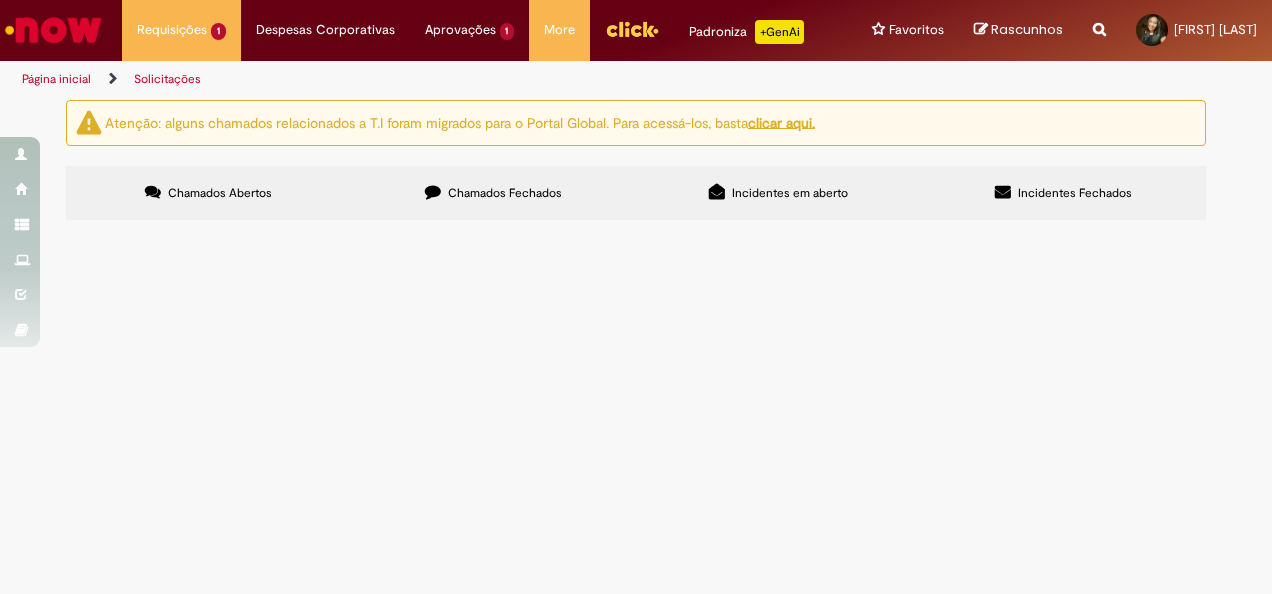 click on "Pagamento Book PepsiCo Maio 2025" at bounding box center (0, 0) 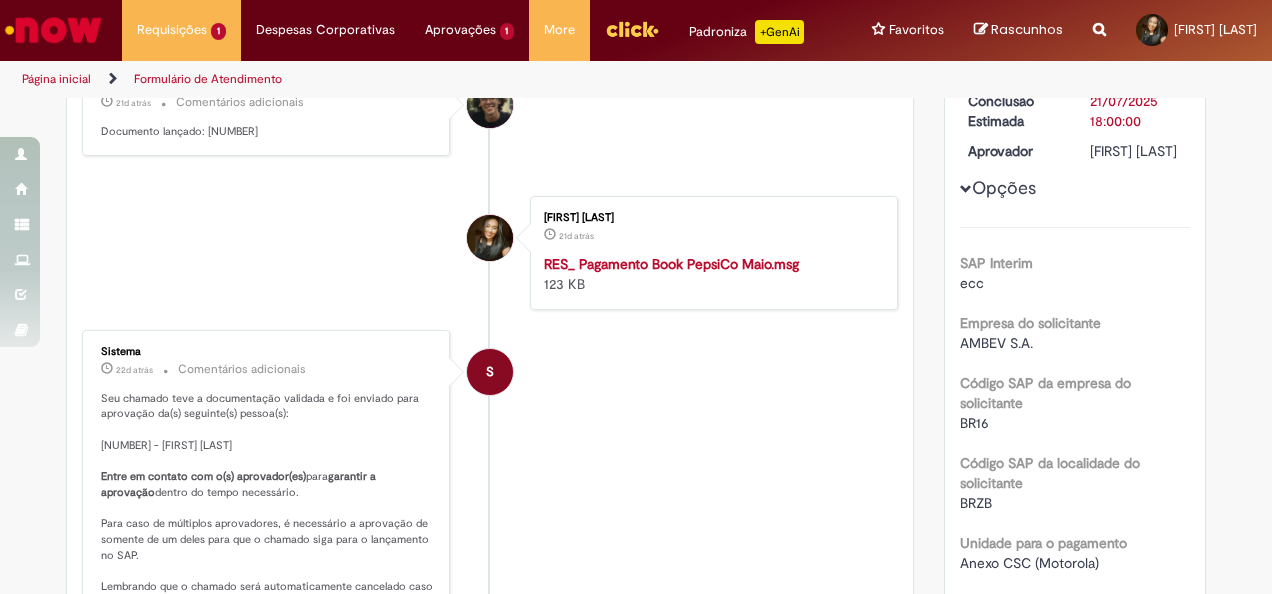 scroll, scrollTop: 100, scrollLeft: 0, axis: vertical 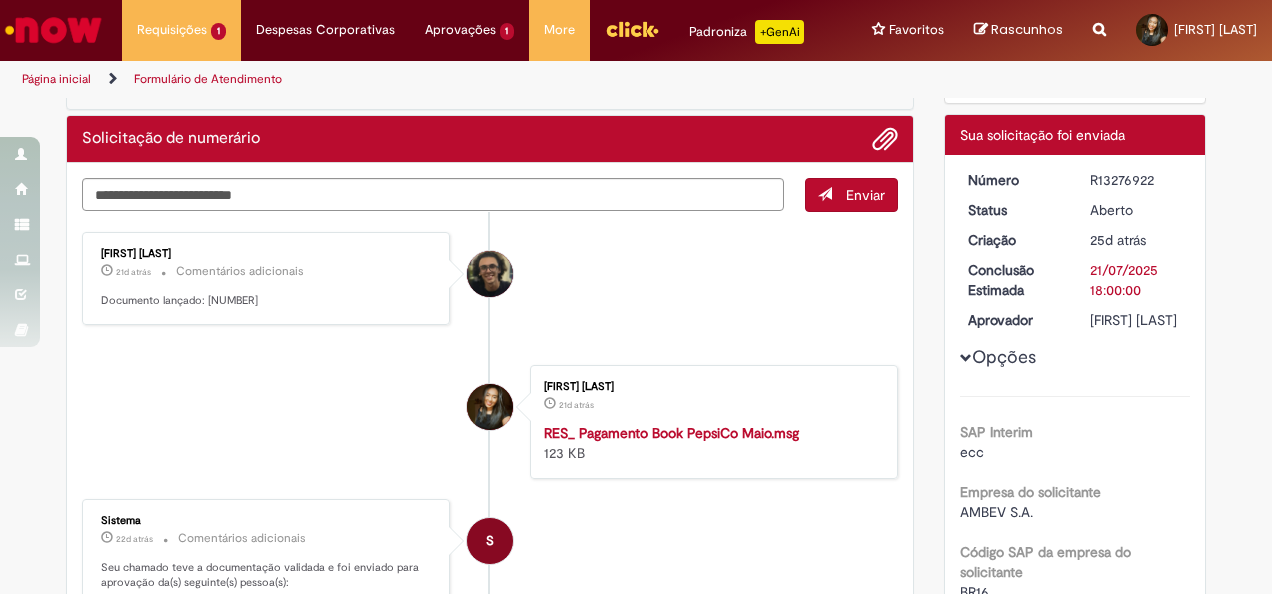 drag, startPoint x: 1108, startPoint y: 174, endPoint x: 1150, endPoint y: 182, distance: 42.755116 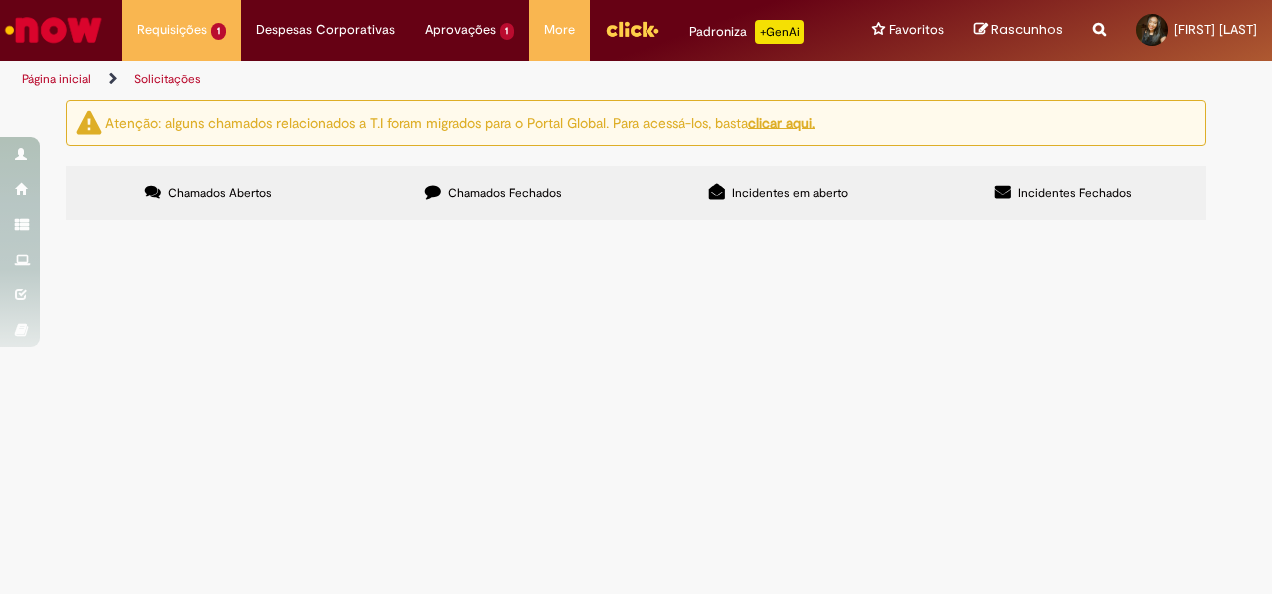 click on "Chamados Fechados" at bounding box center (493, 193) 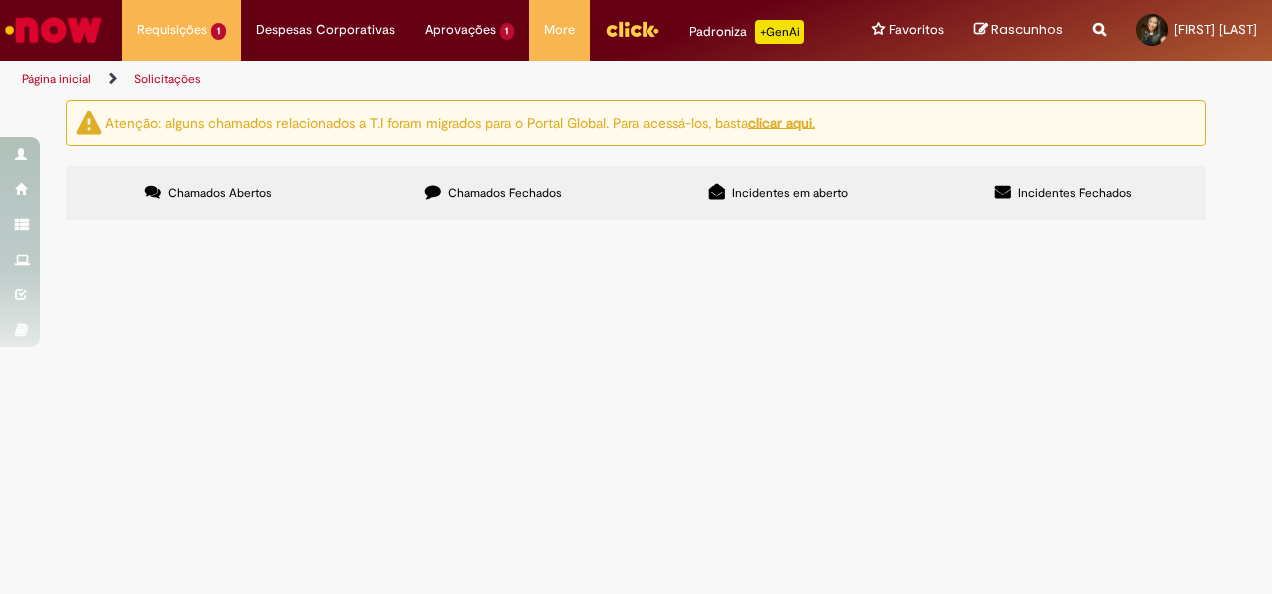 scroll, scrollTop: 597, scrollLeft: 0, axis: vertical 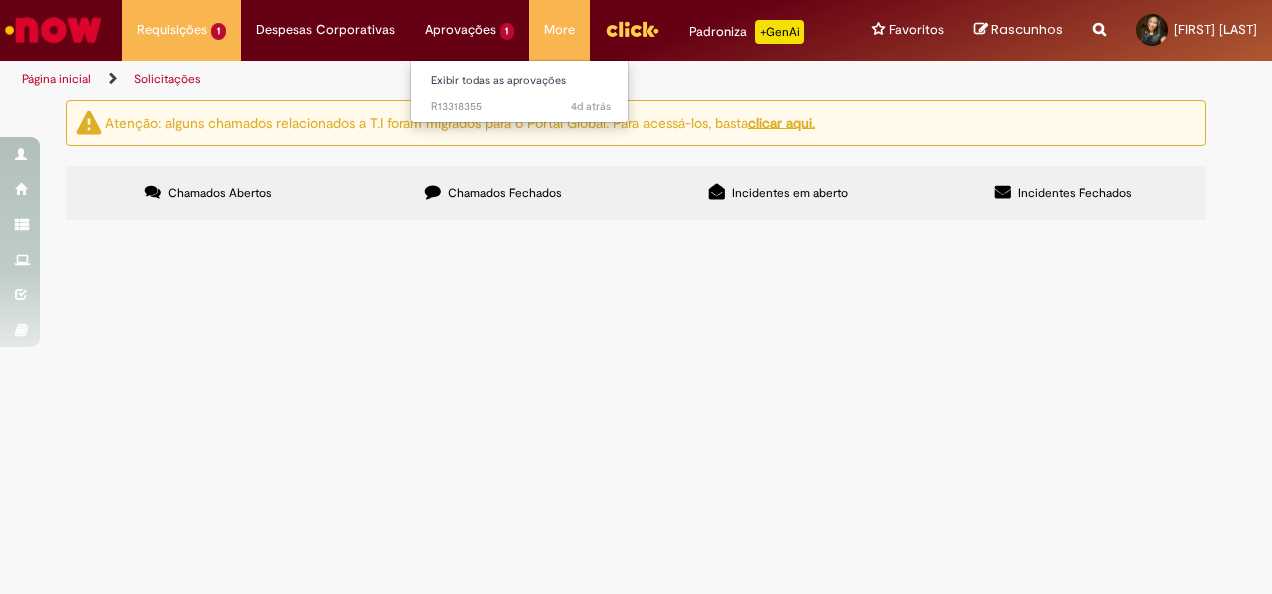 click on "Aprovações   1
Exibir todas as aprovações
[TIME] atrás [TIME] atrás  R13318355" at bounding box center (181, 30) 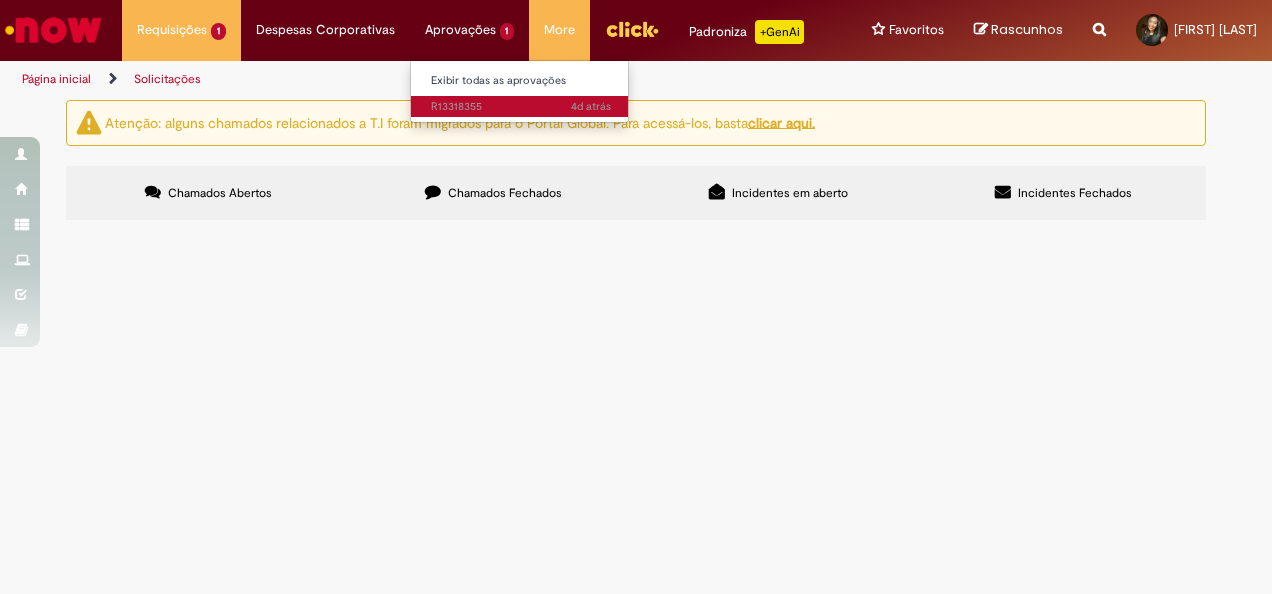 click on "[TIME] atrás [TIME] atrás  R13318355" at bounding box center (521, 107) 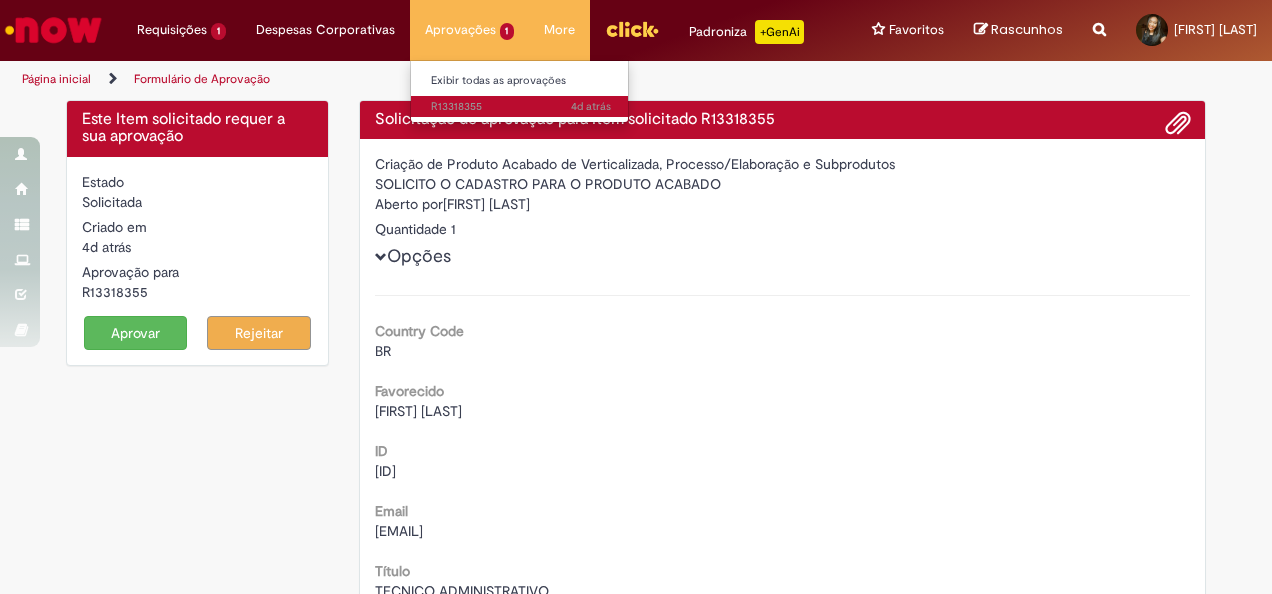click on "[TIME] atrás [TIME] atrás  R13318355" at bounding box center [521, 107] 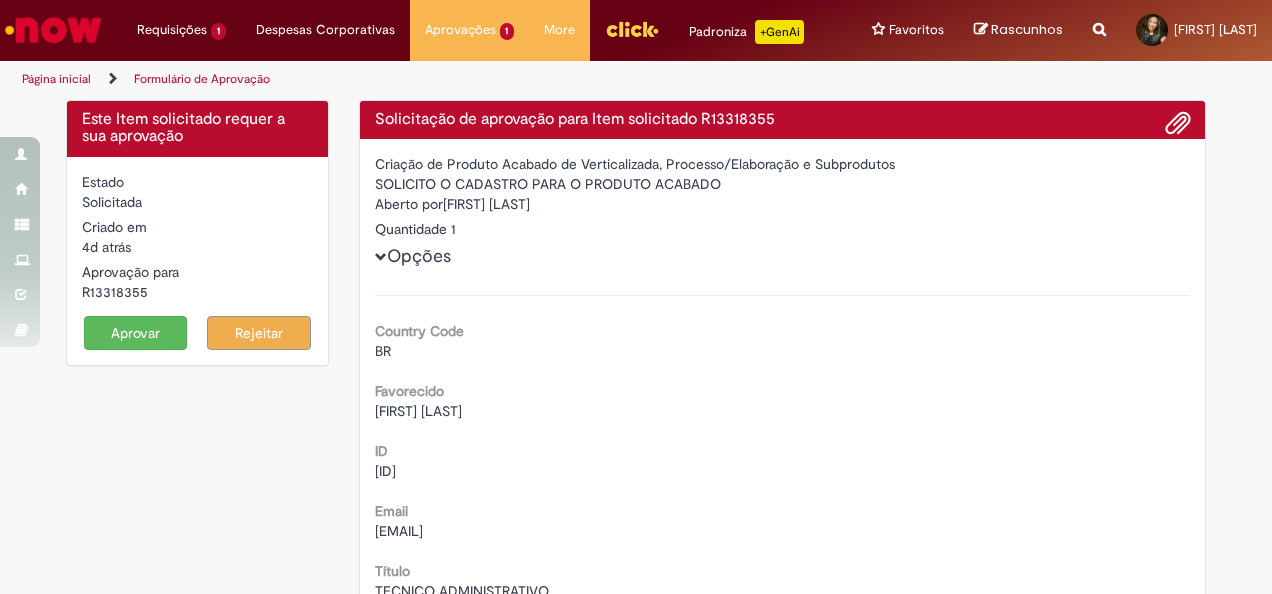click on "Quantidade 1" at bounding box center (783, 229) 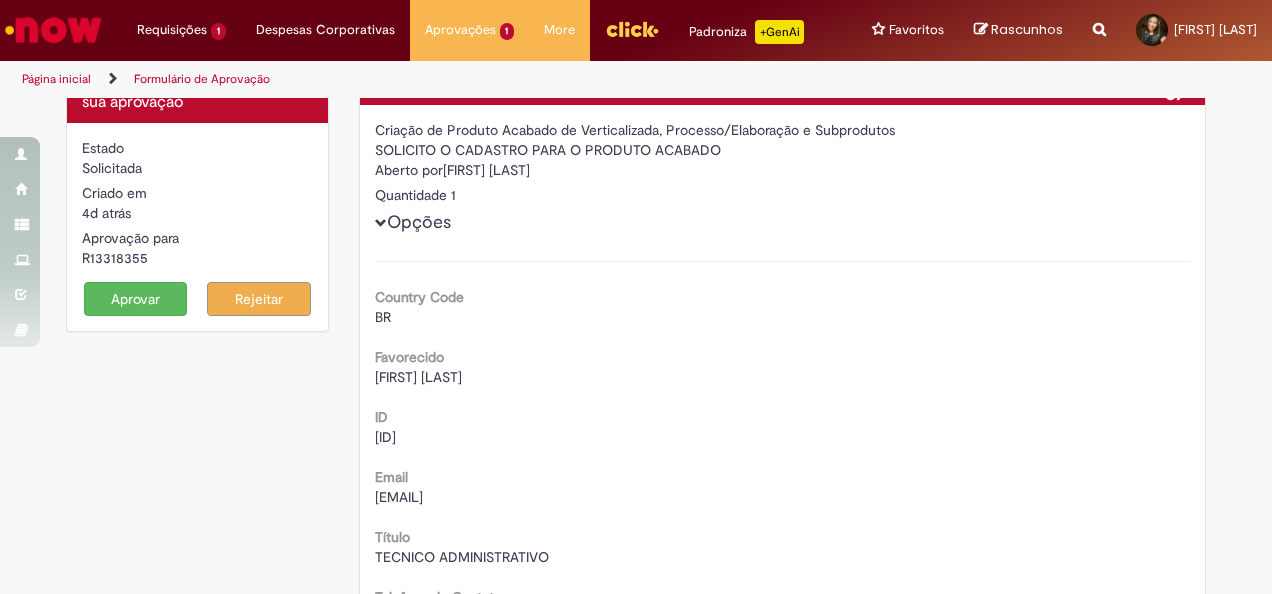 scroll, scrollTop: 0, scrollLeft: 0, axis: both 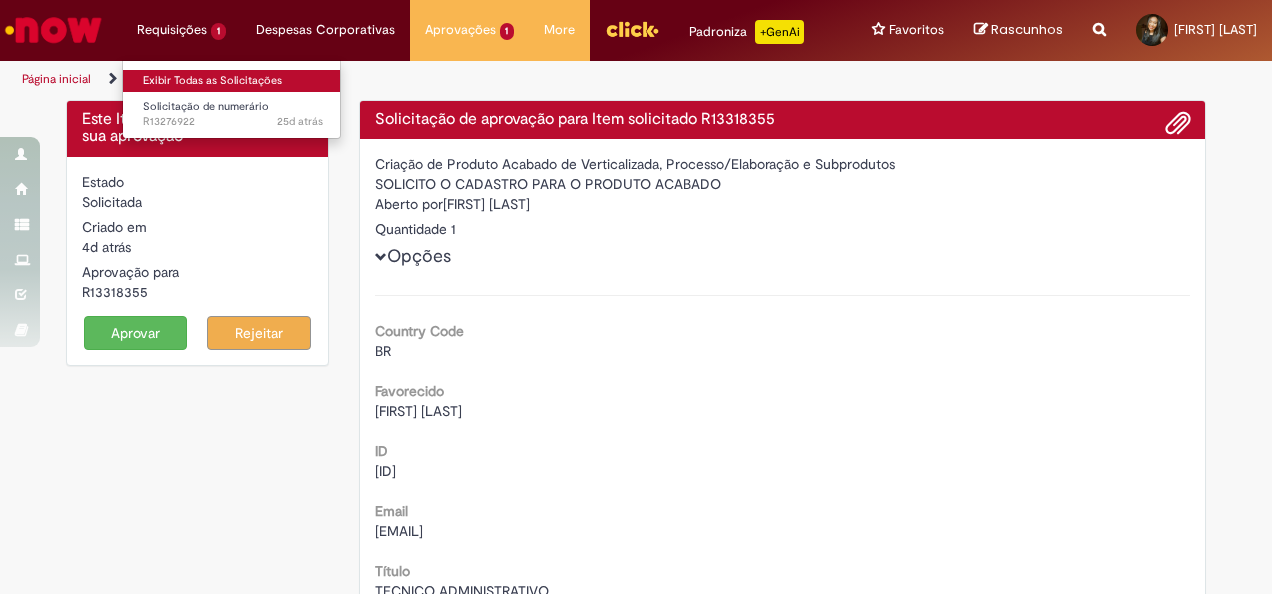 click on "Exibir Todas as Solicitações" at bounding box center [233, 81] 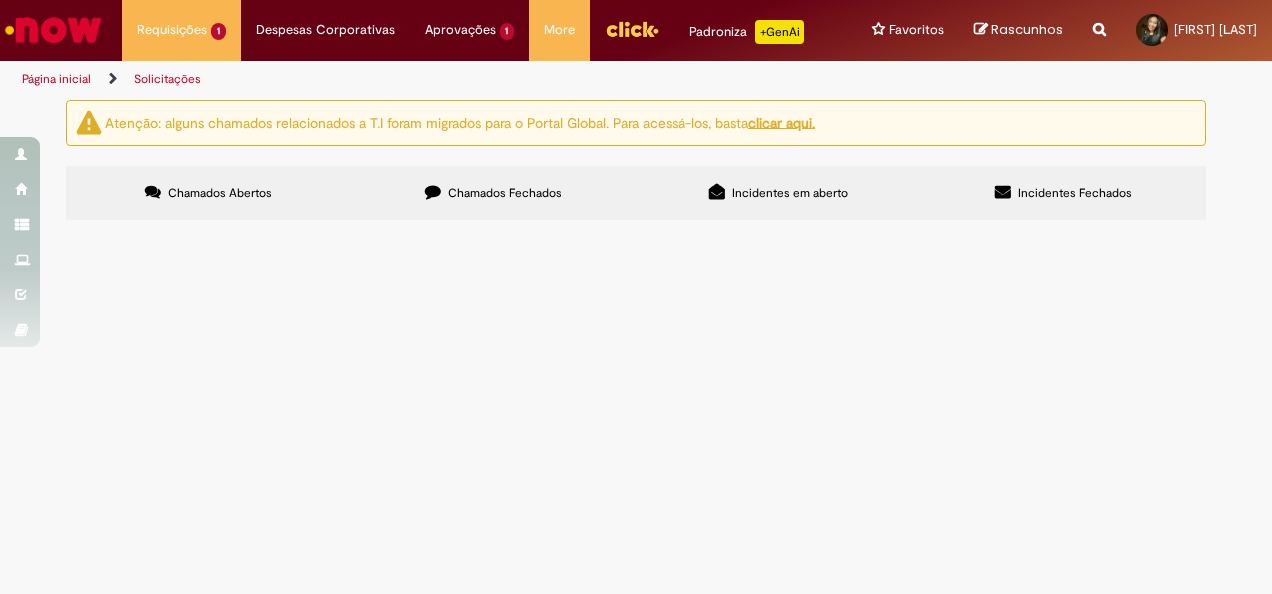 click on "Chamados Fechados" at bounding box center (493, 193) 